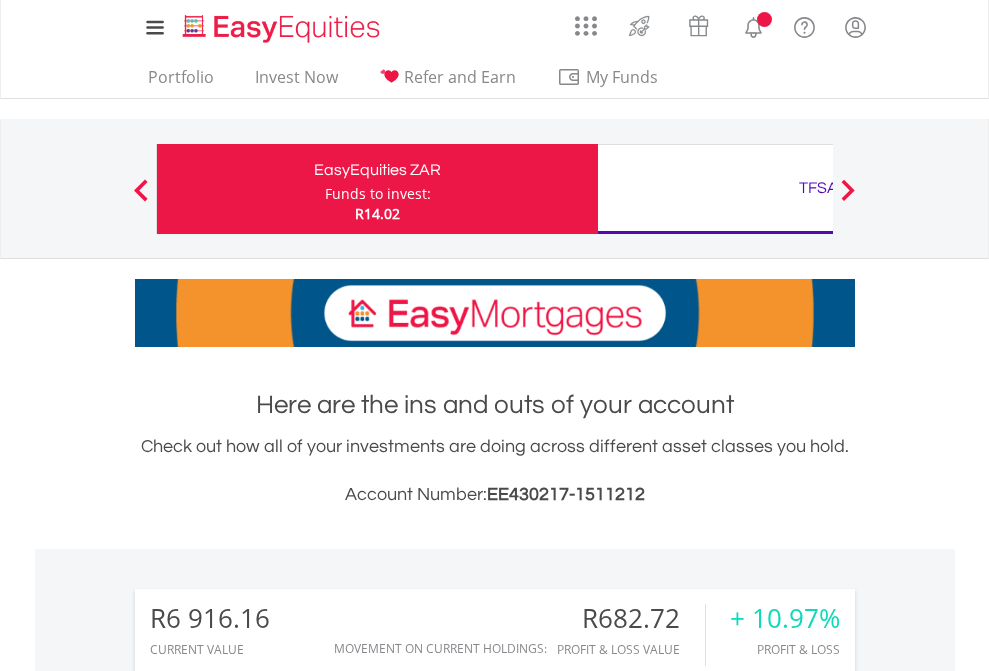 scroll, scrollTop: 0, scrollLeft: 0, axis: both 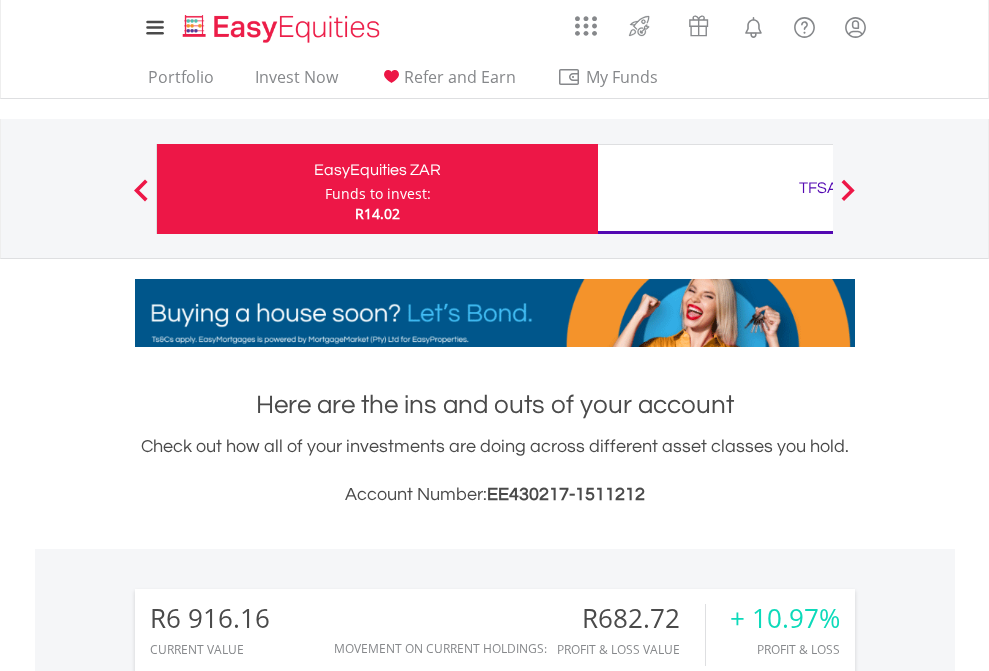 click on "Funds to invest:" at bounding box center (378, 194) 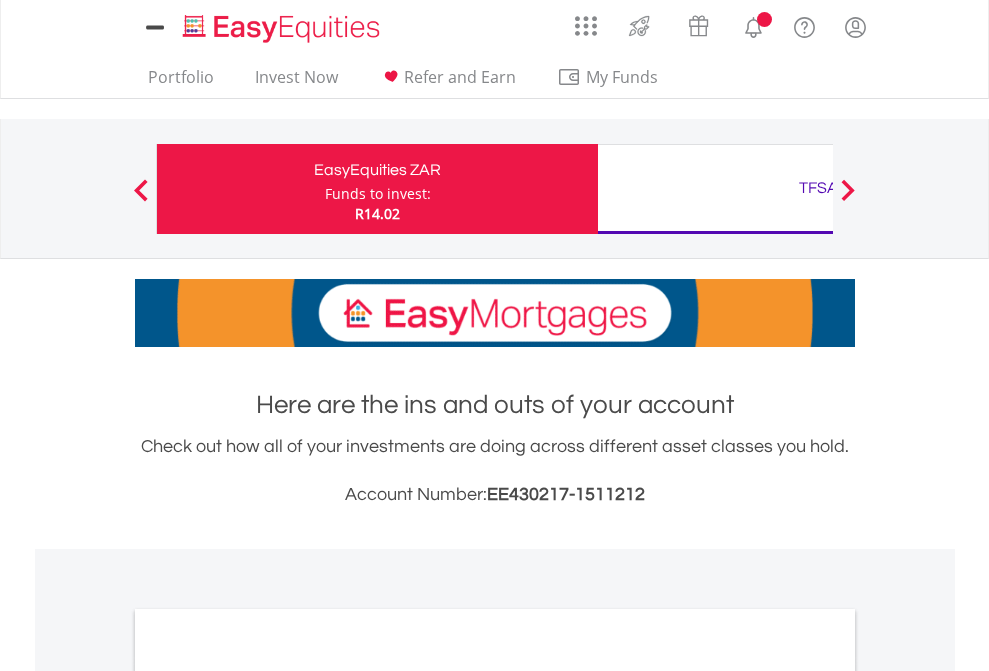 scroll, scrollTop: 0, scrollLeft: 0, axis: both 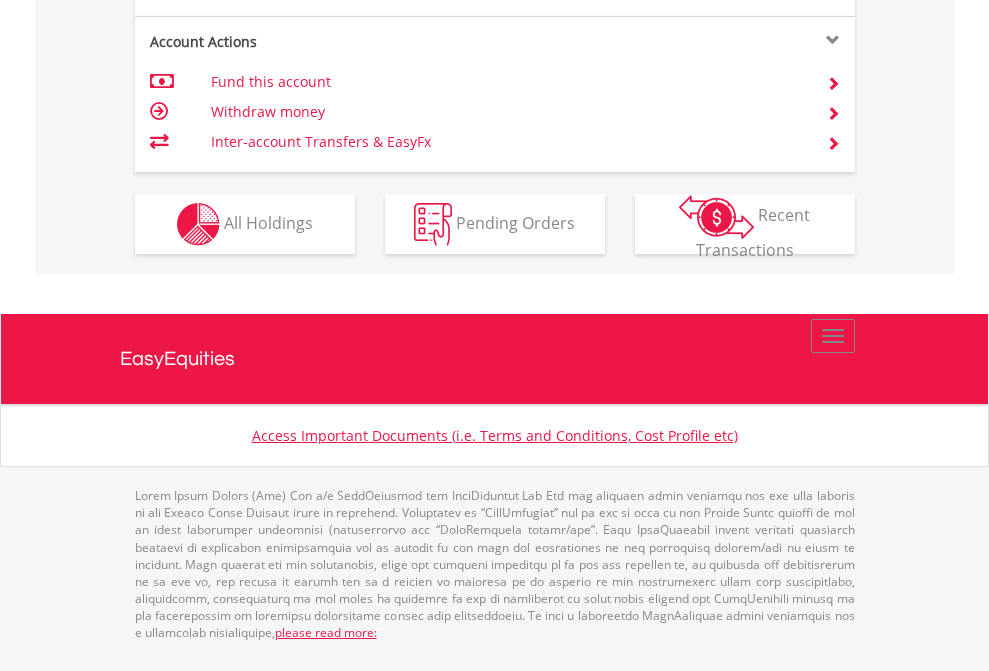 click on "Investment types" at bounding box center (706, -337) 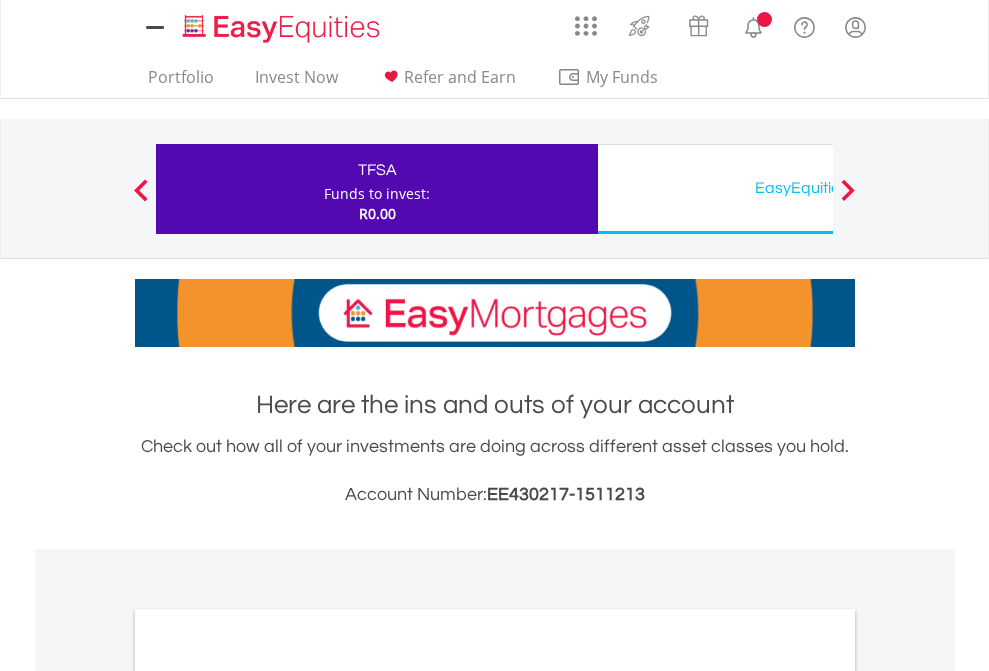 scroll, scrollTop: 0, scrollLeft: 0, axis: both 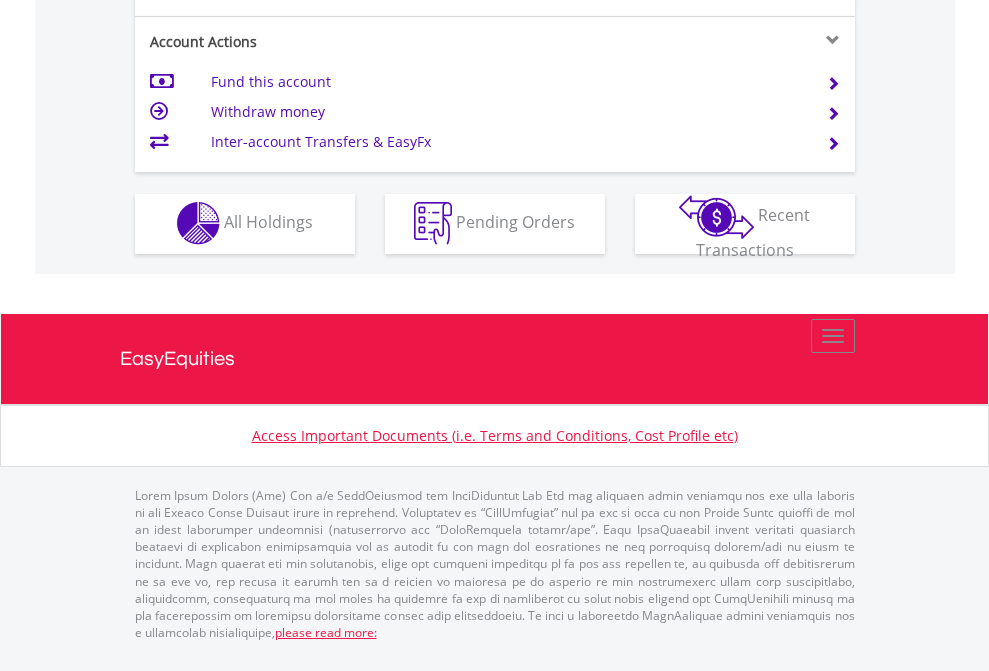 click on "Investment types" at bounding box center [706, -353] 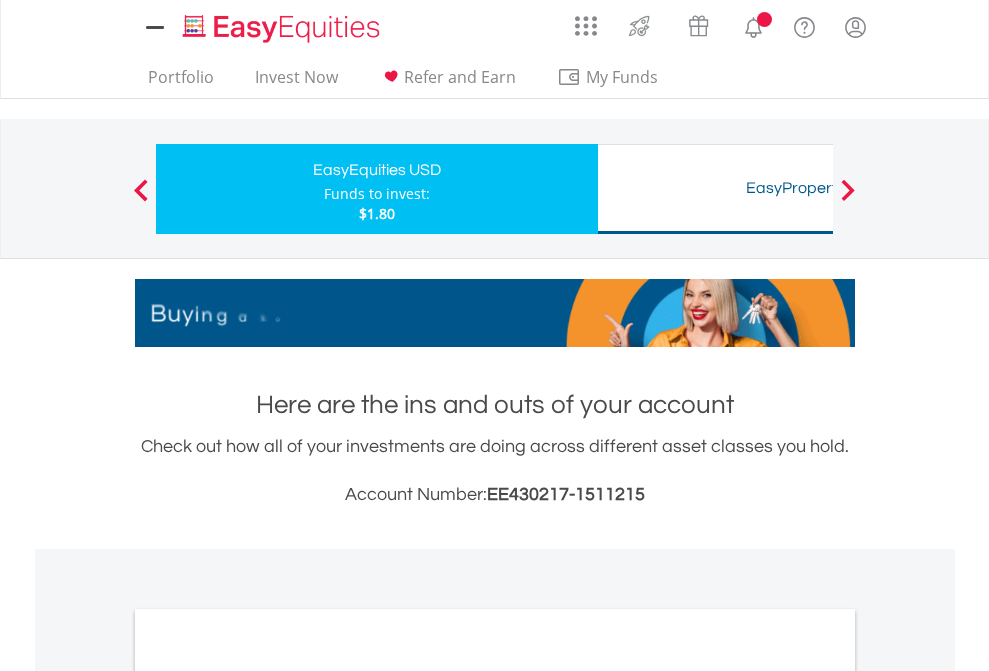 scroll, scrollTop: 0, scrollLeft: 0, axis: both 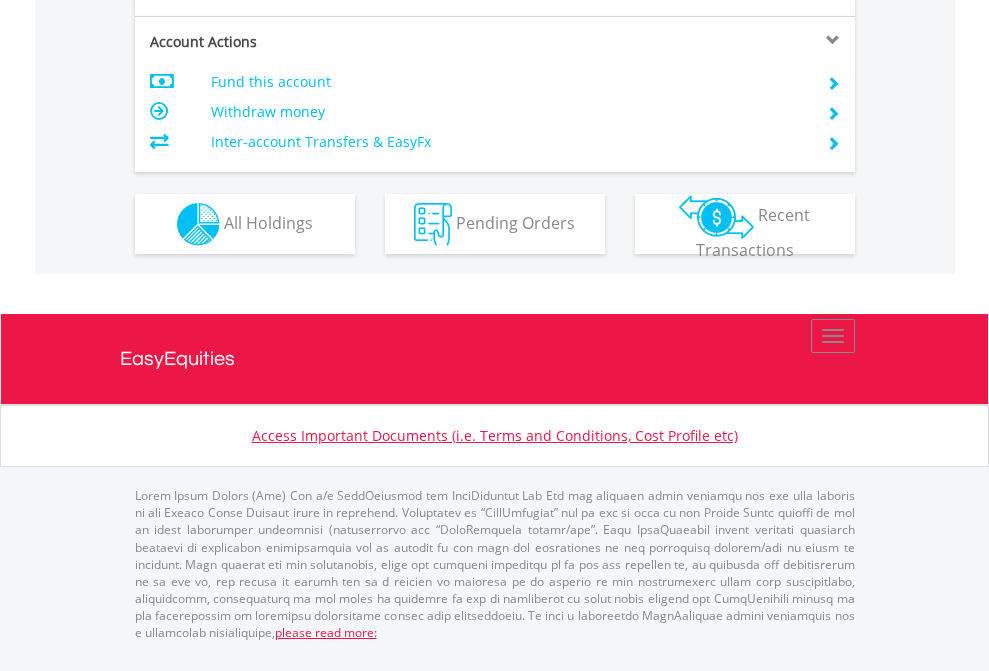 click on "Investment types" at bounding box center [706, -337] 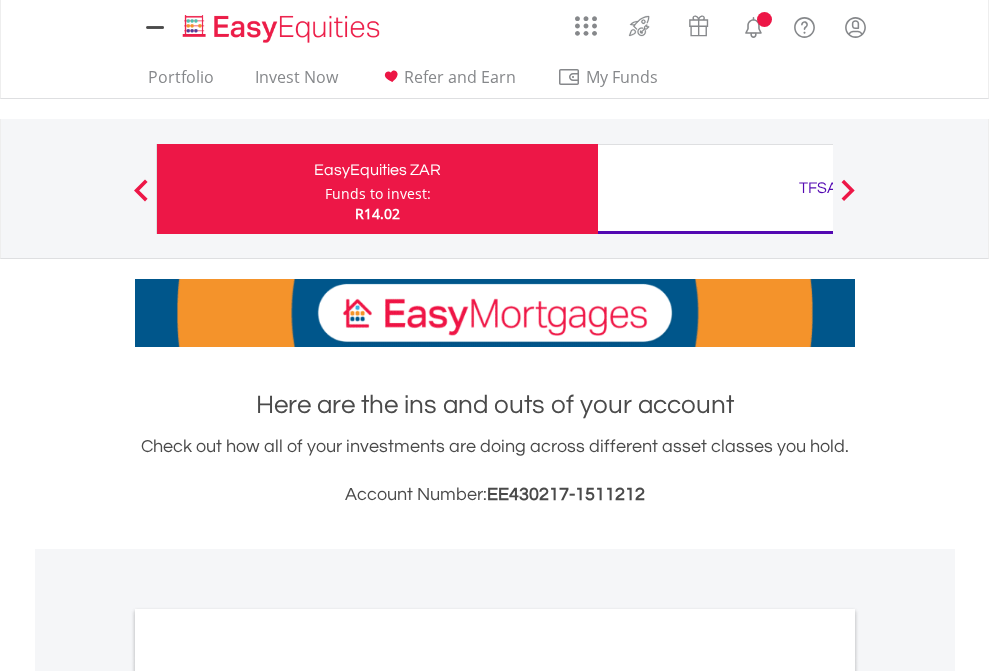 scroll, scrollTop: 0, scrollLeft: 0, axis: both 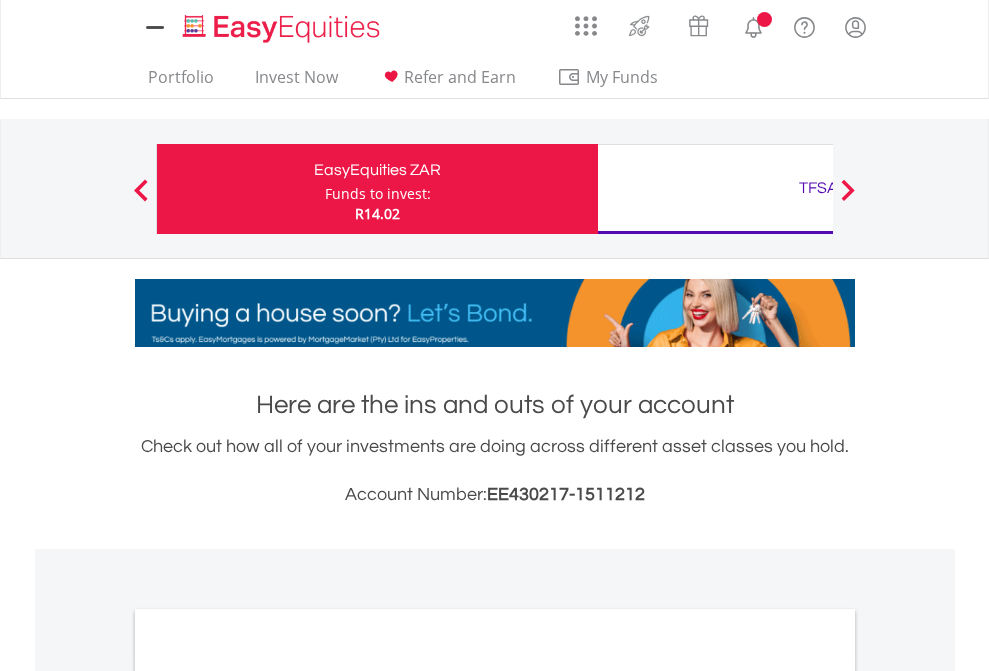 click on "All Holdings" at bounding box center (268, 1096) 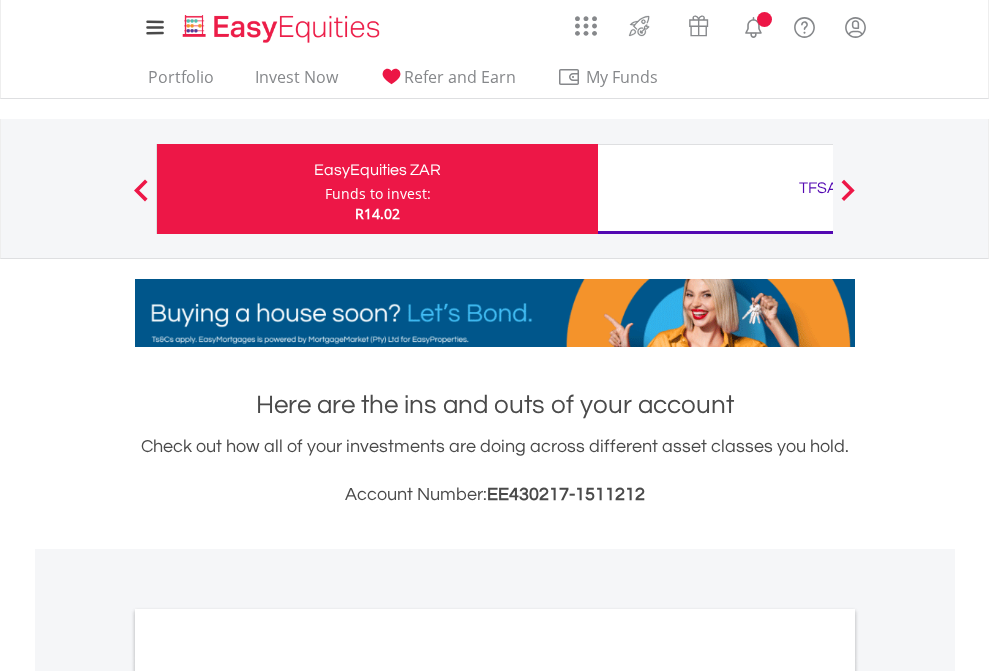 scroll, scrollTop: 1202, scrollLeft: 0, axis: vertical 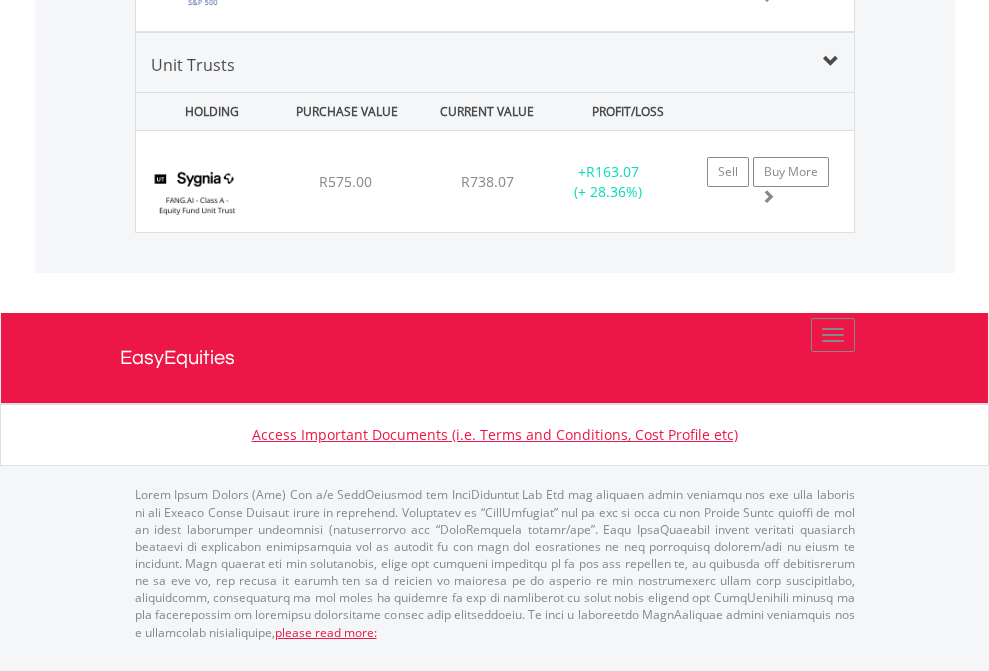 click on "TFSA" at bounding box center [818, -2111] 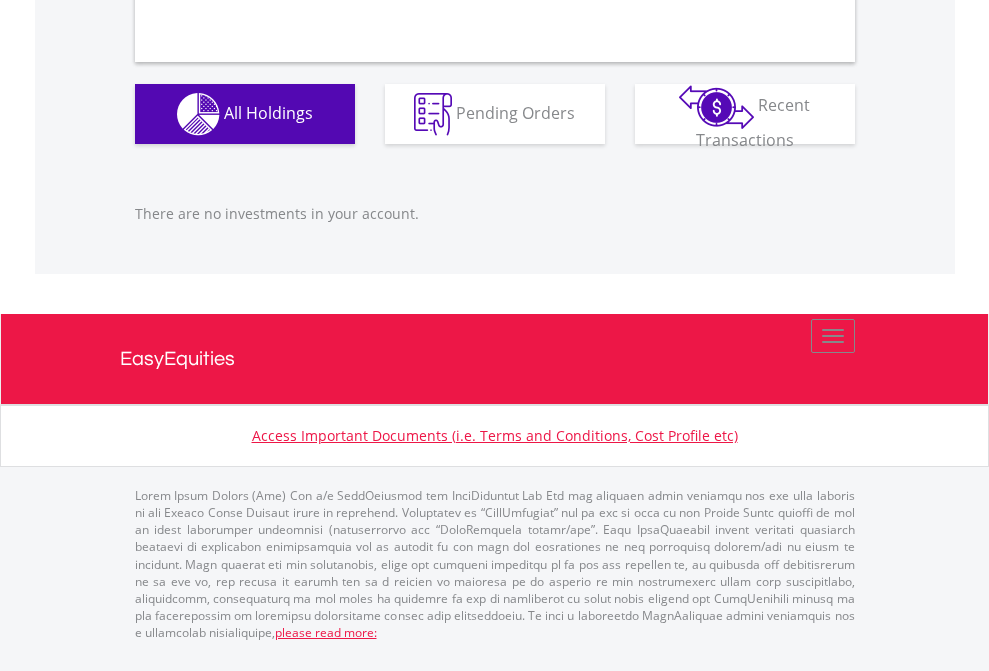 scroll, scrollTop: 1980, scrollLeft: 0, axis: vertical 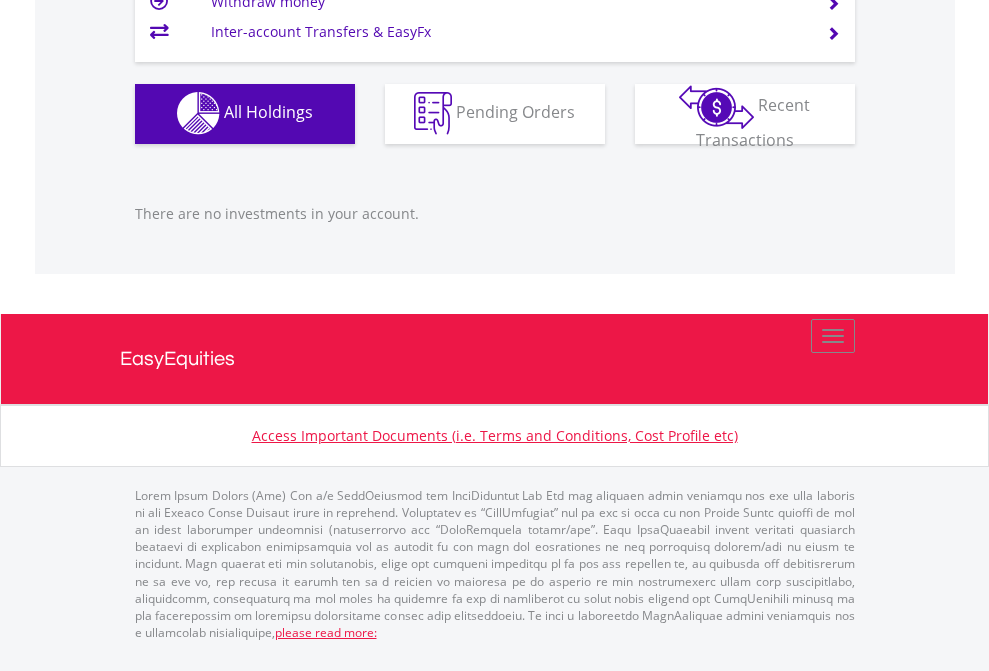 click on "EasyEquities USD" at bounding box center [818, -1142] 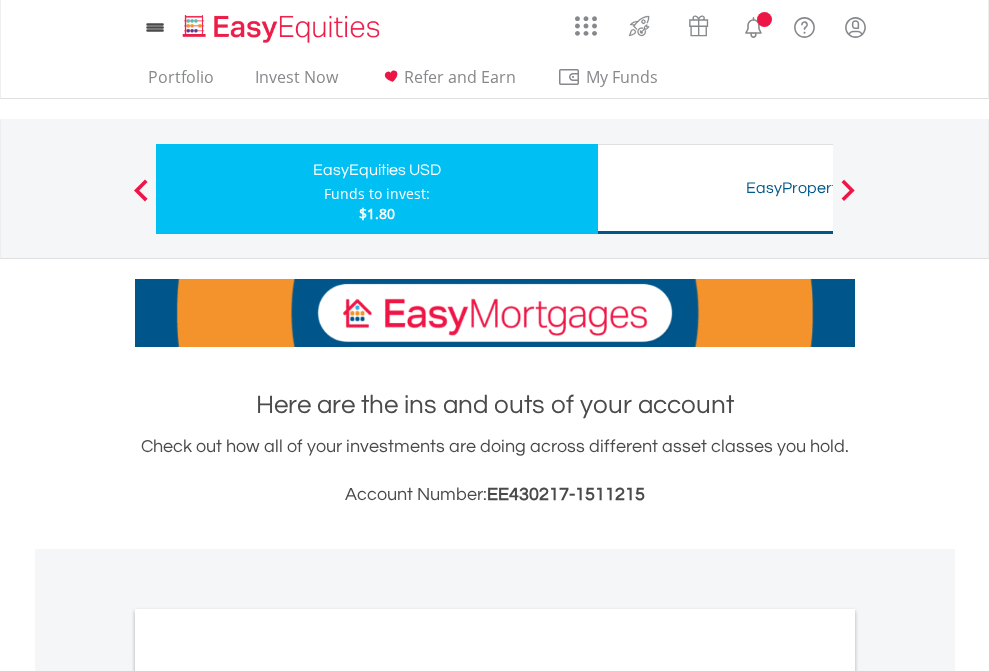 scroll, scrollTop: 1202, scrollLeft: 0, axis: vertical 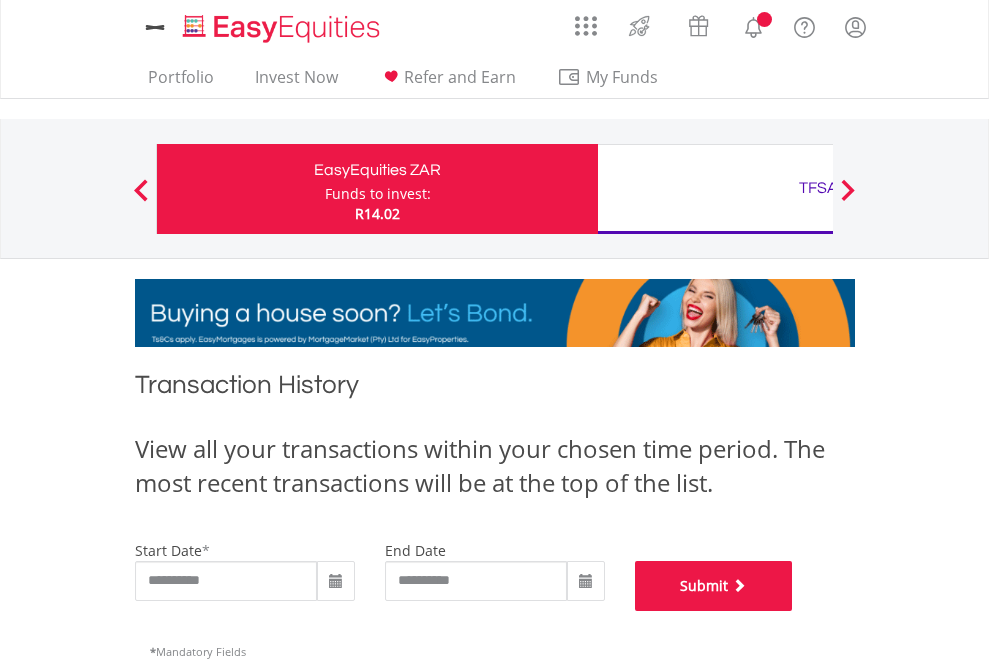 click on "Submit" at bounding box center [714, 586] 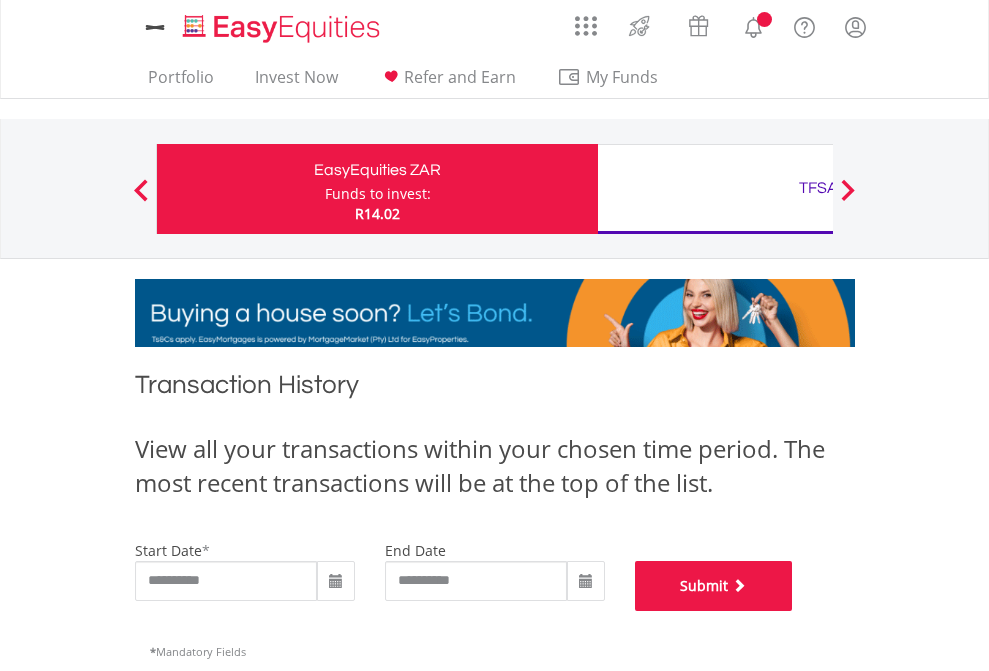 scroll, scrollTop: 811, scrollLeft: 0, axis: vertical 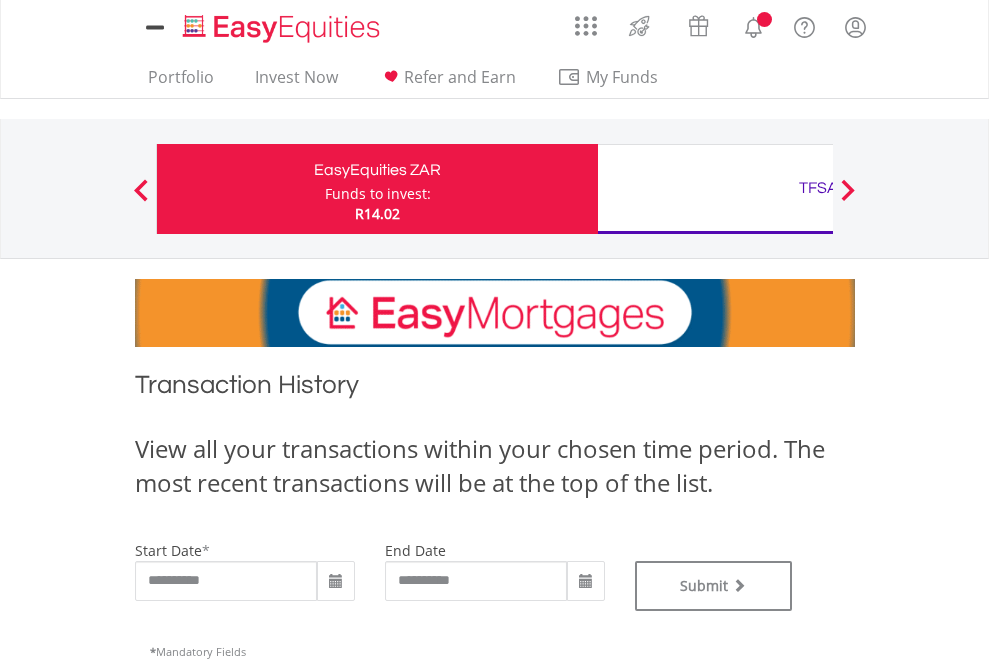 click on "TFSA" at bounding box center [818, 188] 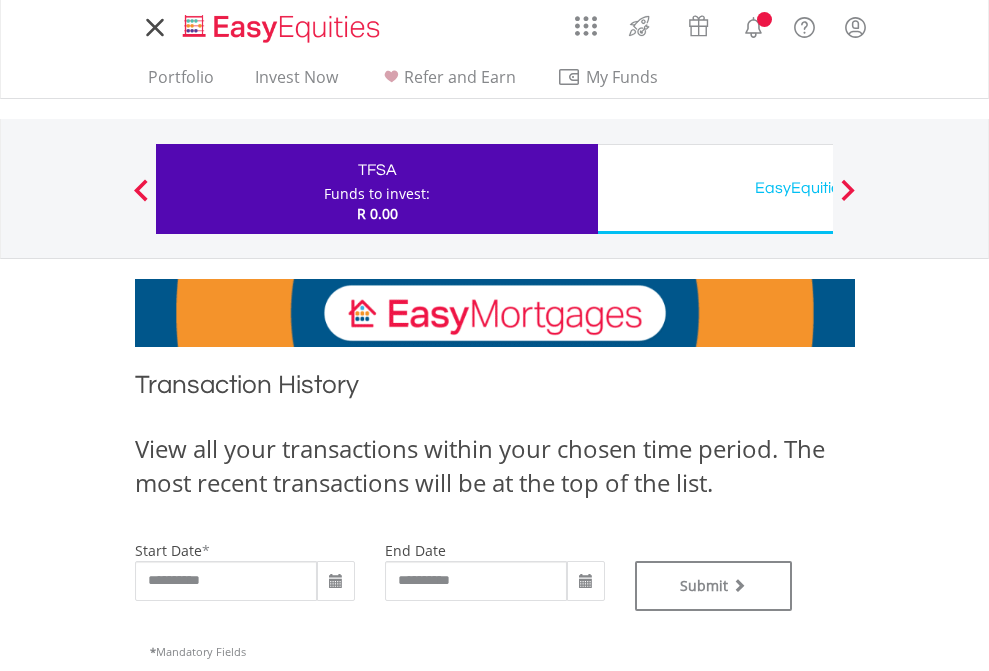 scroll, scrollTop: 0, scrollLeft: 0, axis: both 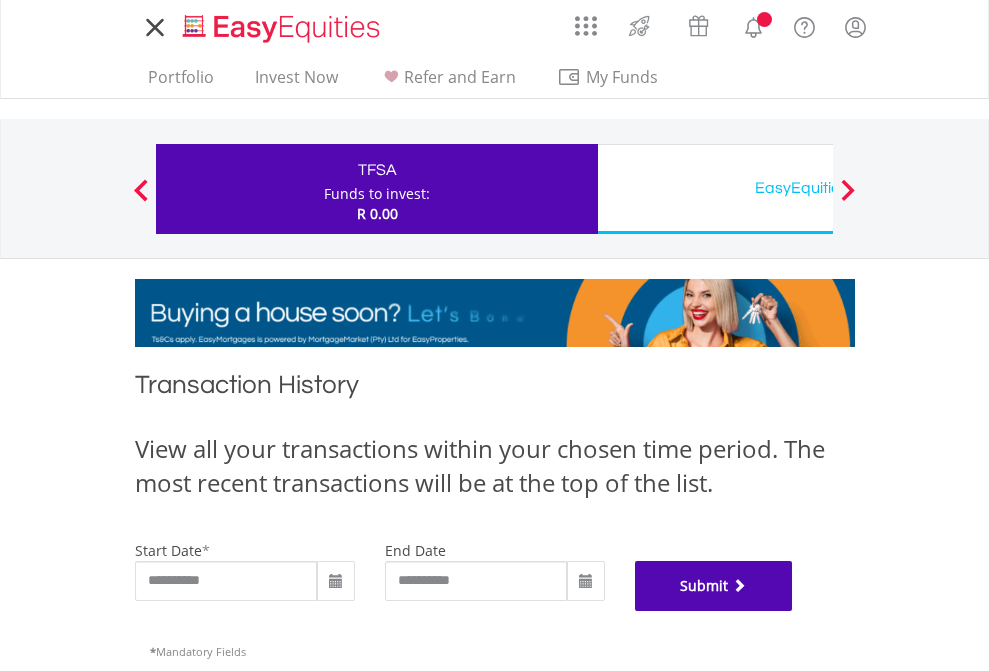 click on "Submit" at bounding box center [714, 586] 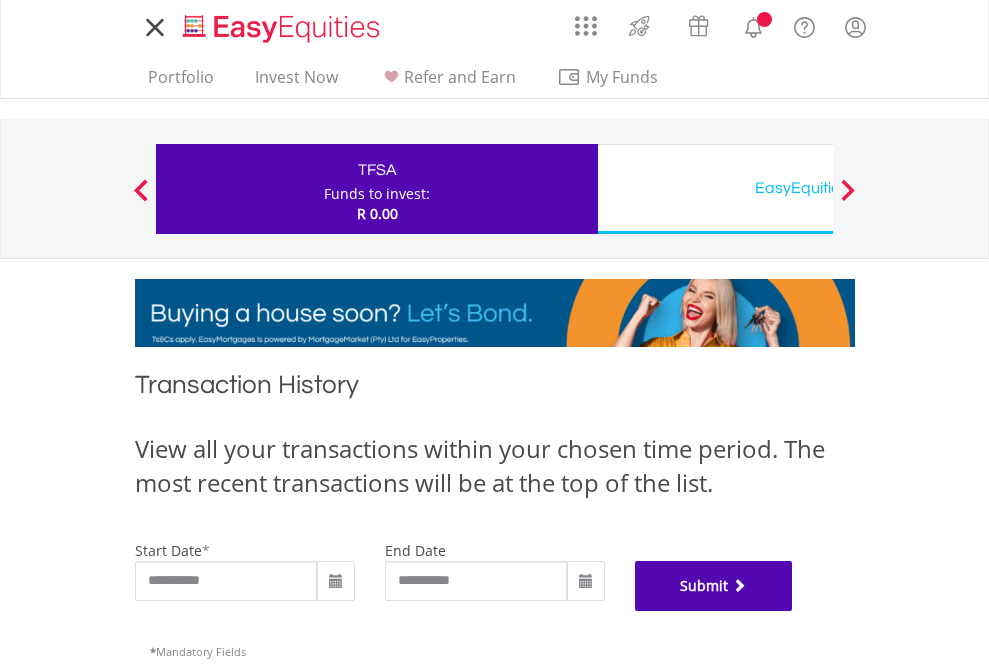 scroll, scrollTop: 811, scrollLeft: 0, axis: vertical 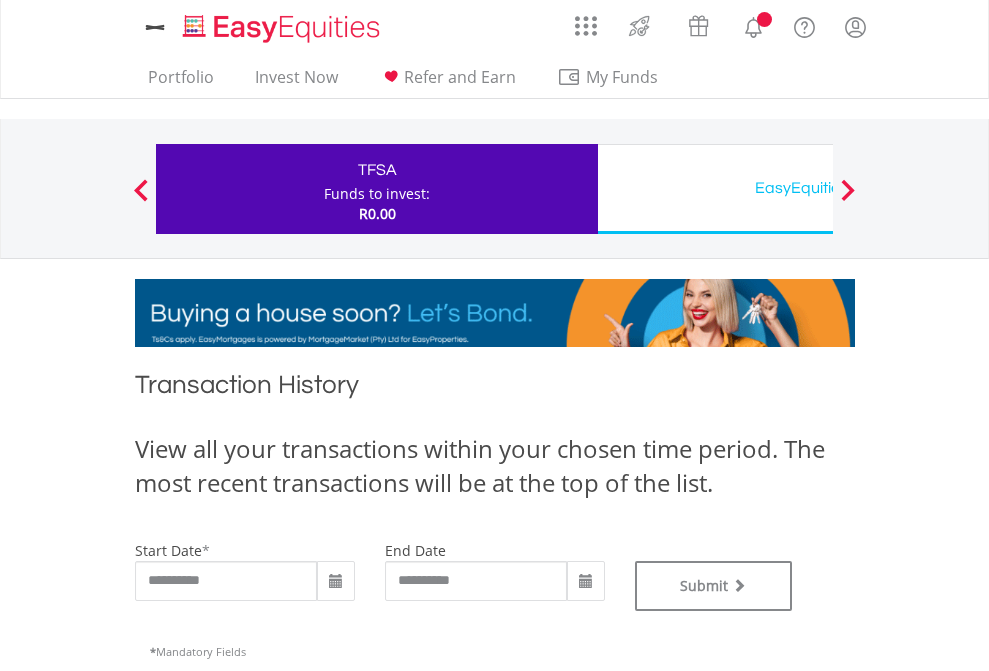 click on "EasyEquities USD" at bounding box center (818, 188) 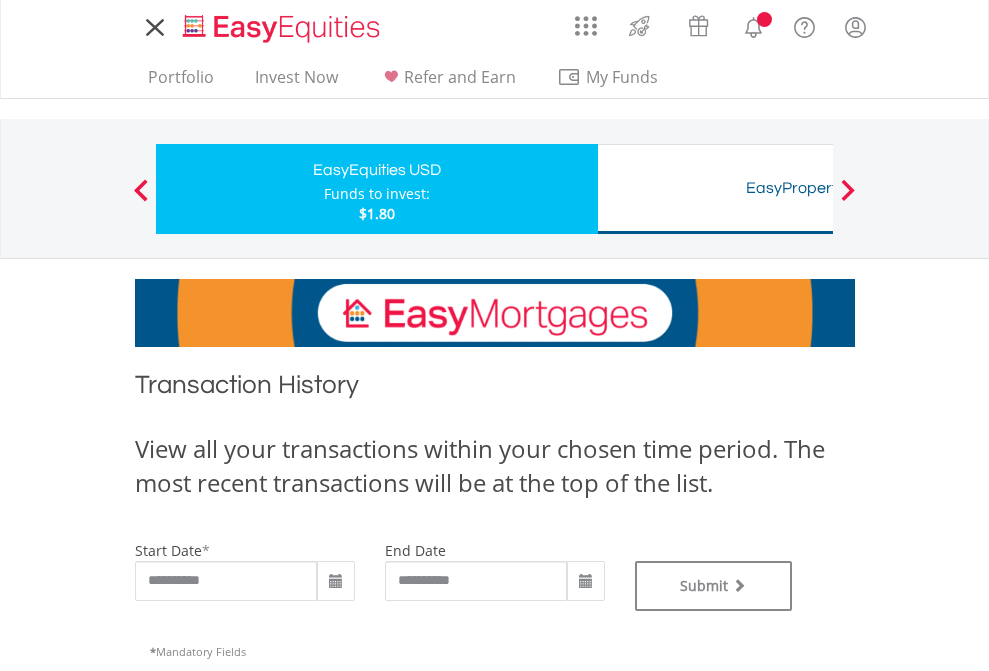 scroll, scrollTop: 0, scrollLeft: 0, axis: both 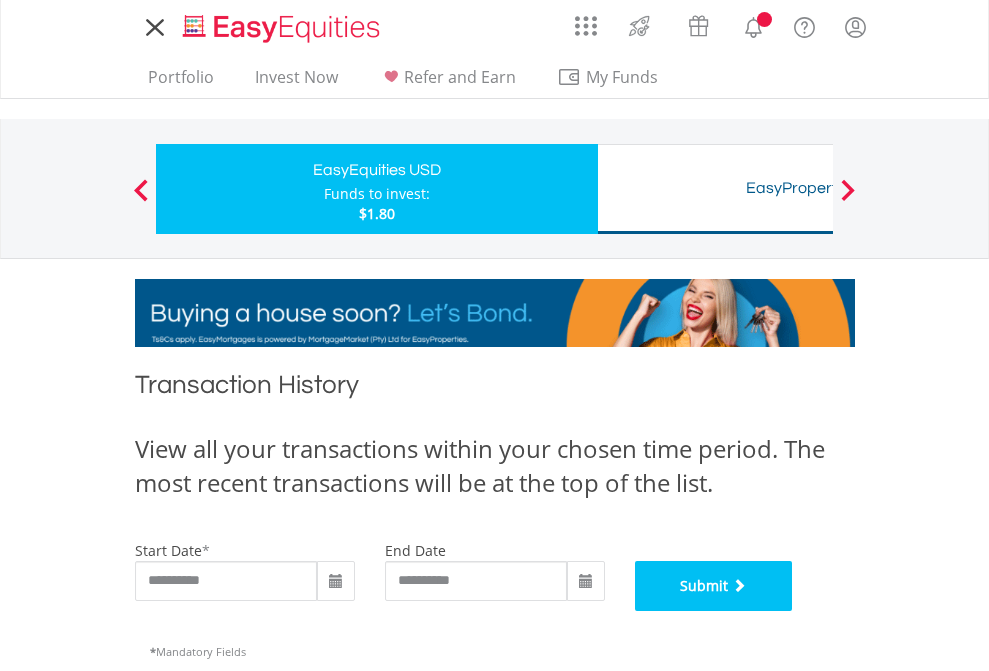 click on "Submit" at bounding box center [714, 586] 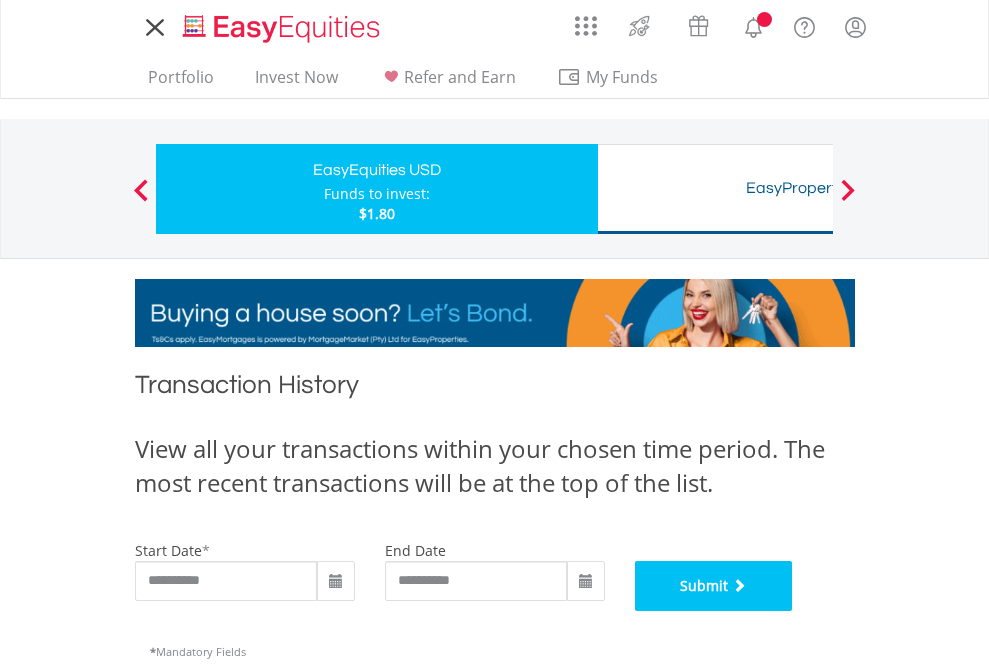 scroll, scrollTop: 811, scrollLeft: 0, axis: vertical 